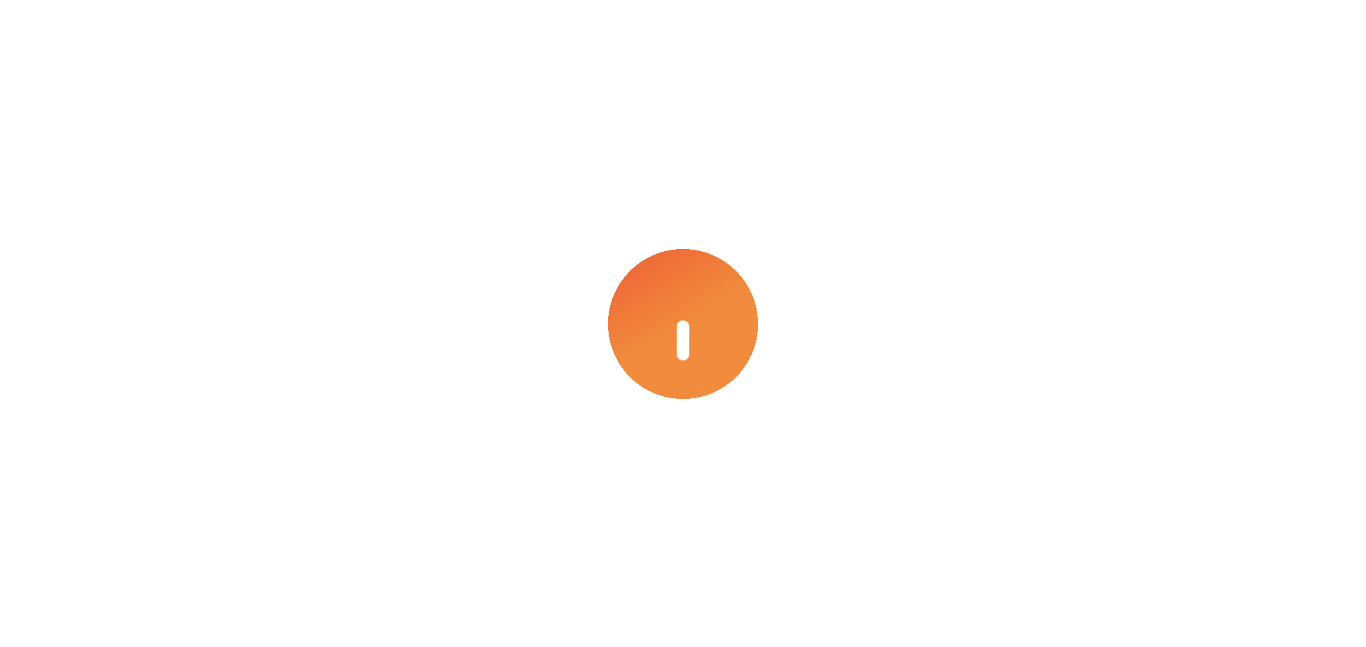 scroll, scrollTop: 0, scrollLeft: 0, axis: both 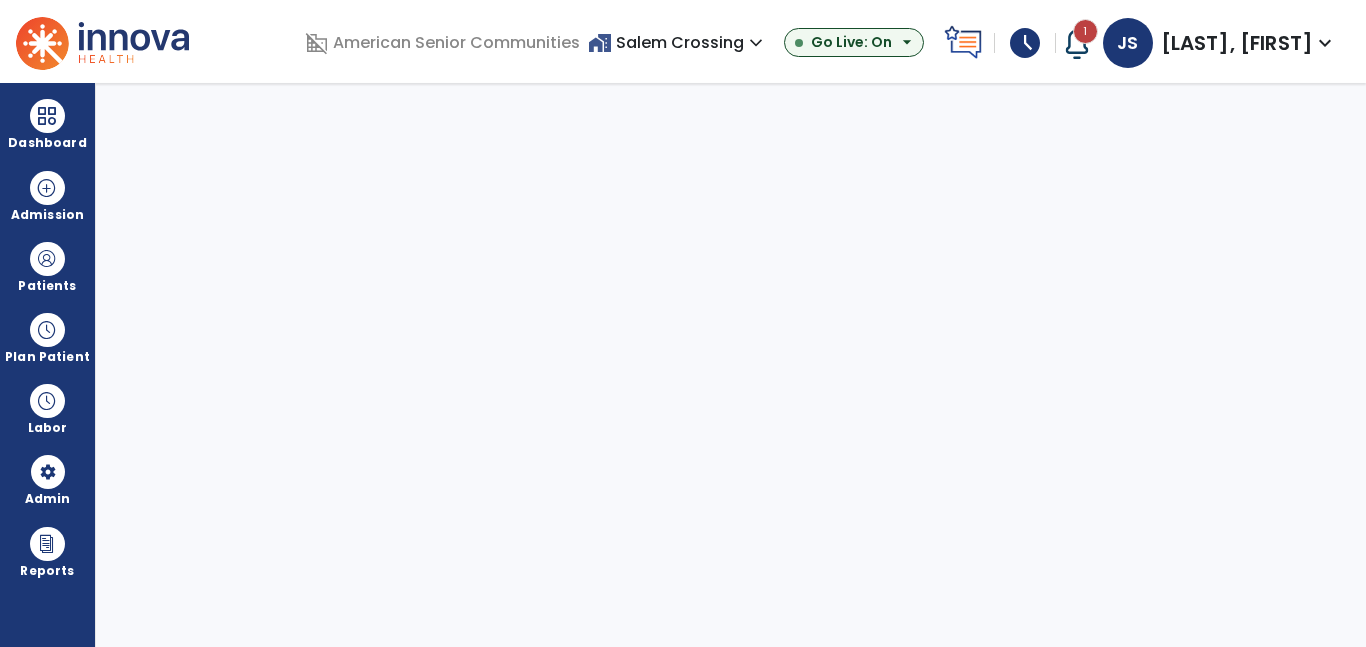 select on "***" 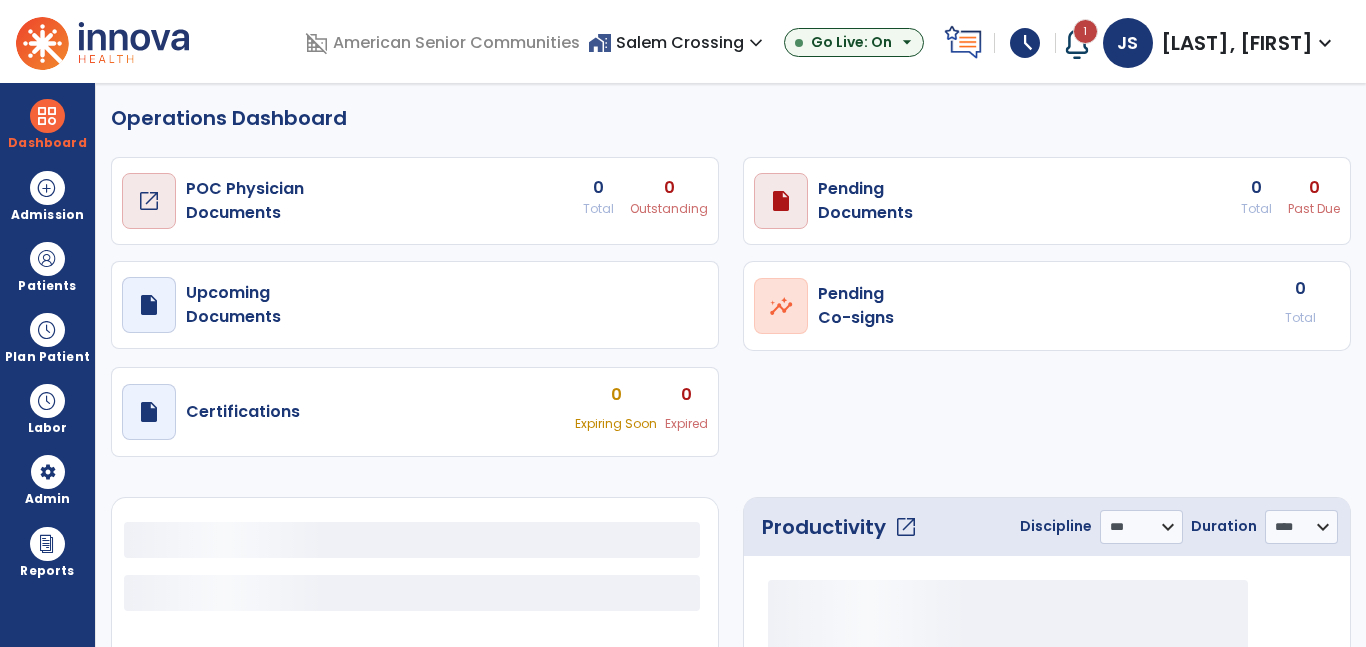 select on "***" 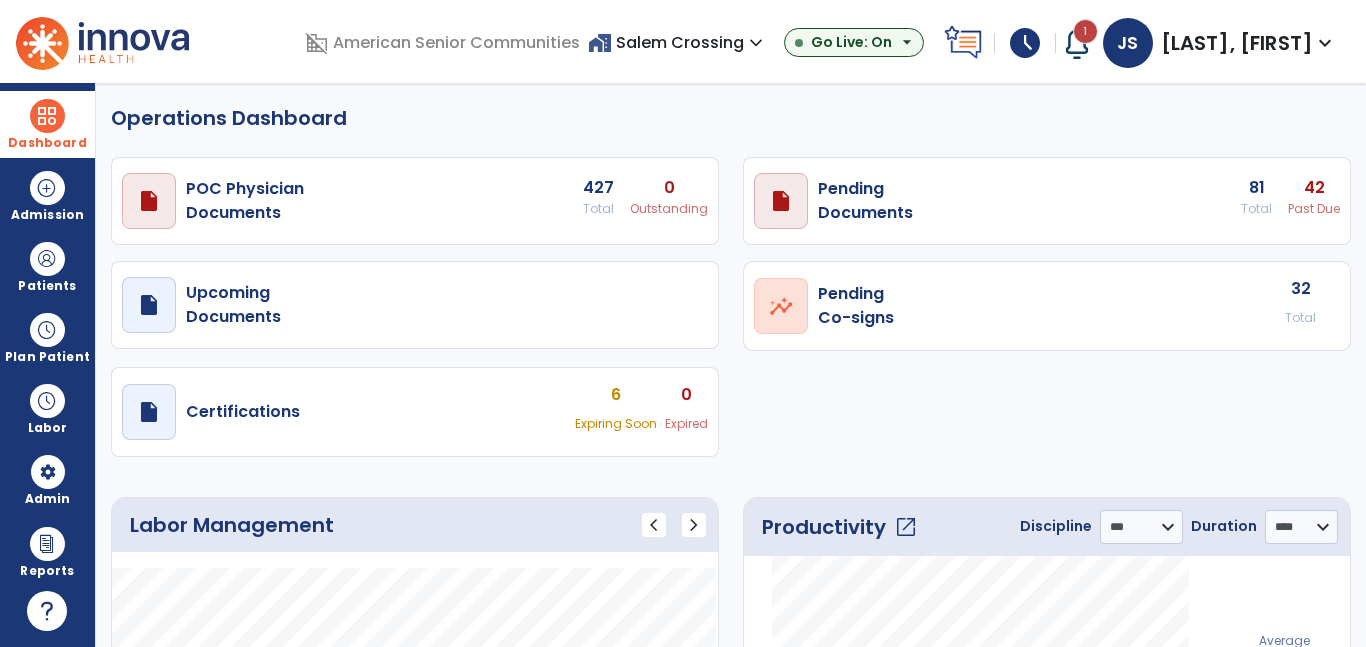 click on "Dashboard" at bounding box center [47, 124] 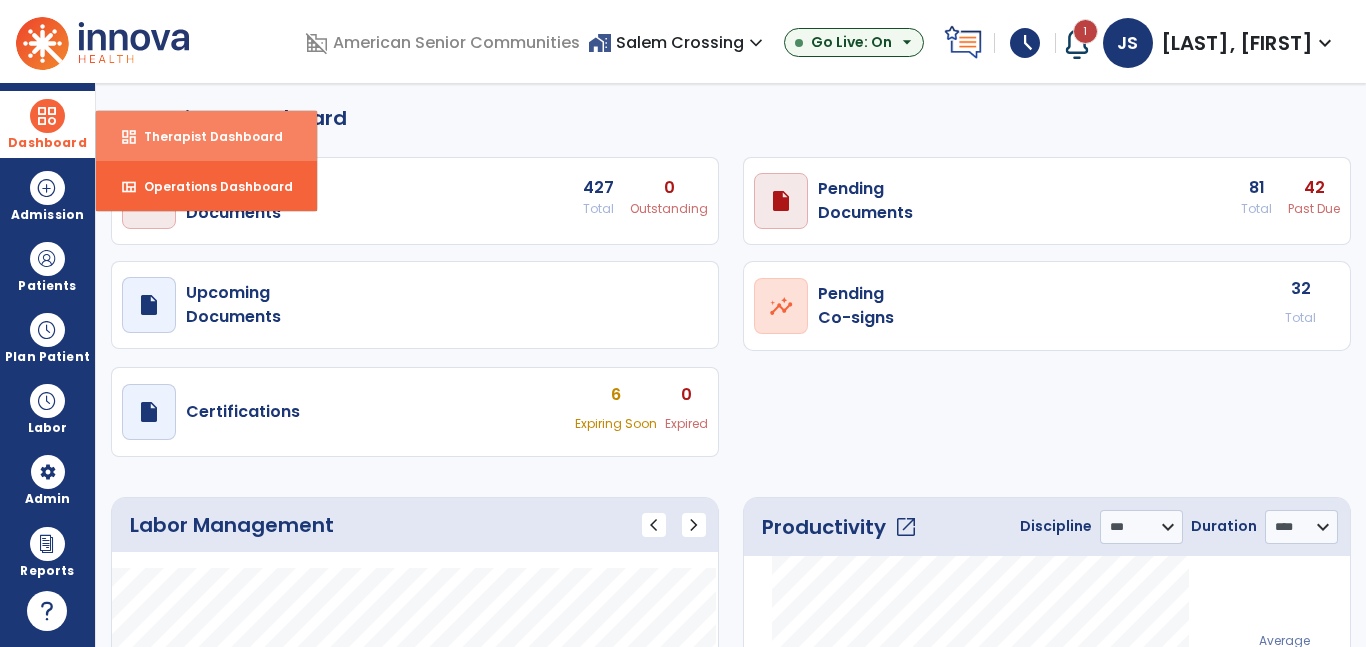 click on "Therapist Dashboard" at bounding box center [205, 136] 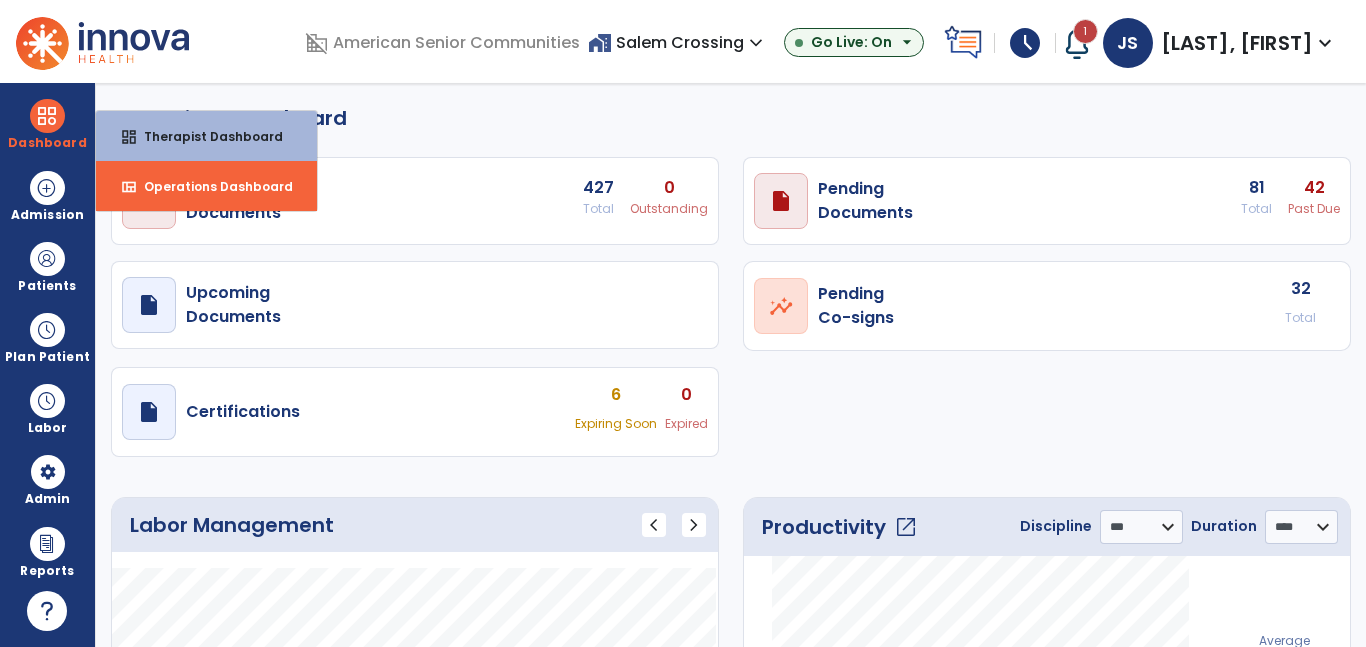 select on "****" 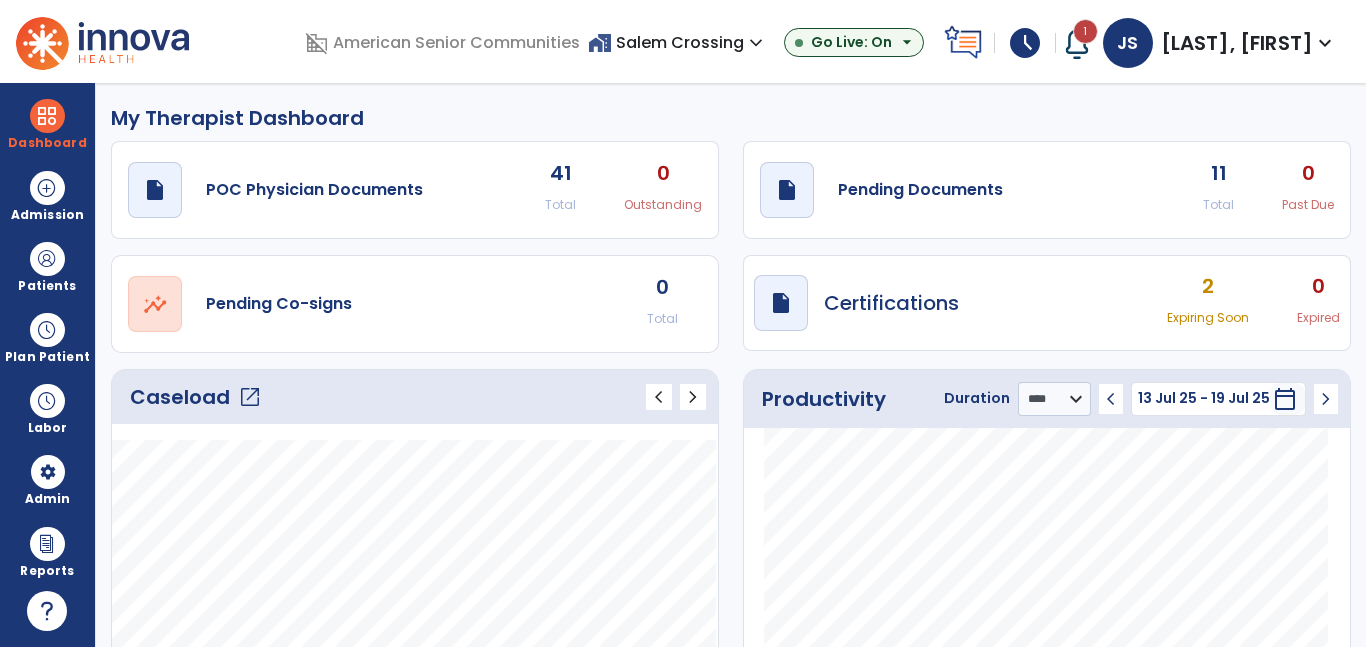 click at bounding box center [1077, 43] 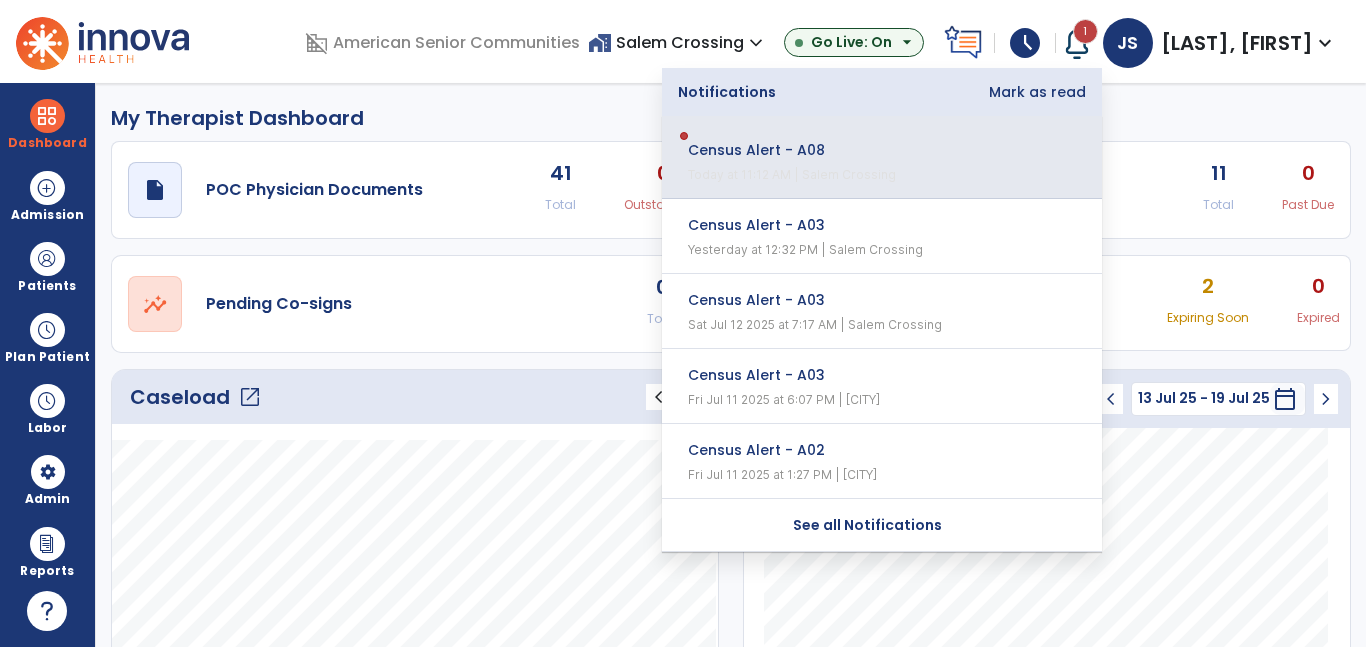 click on "Census Alert - A08" at bounding box center (868, 150) 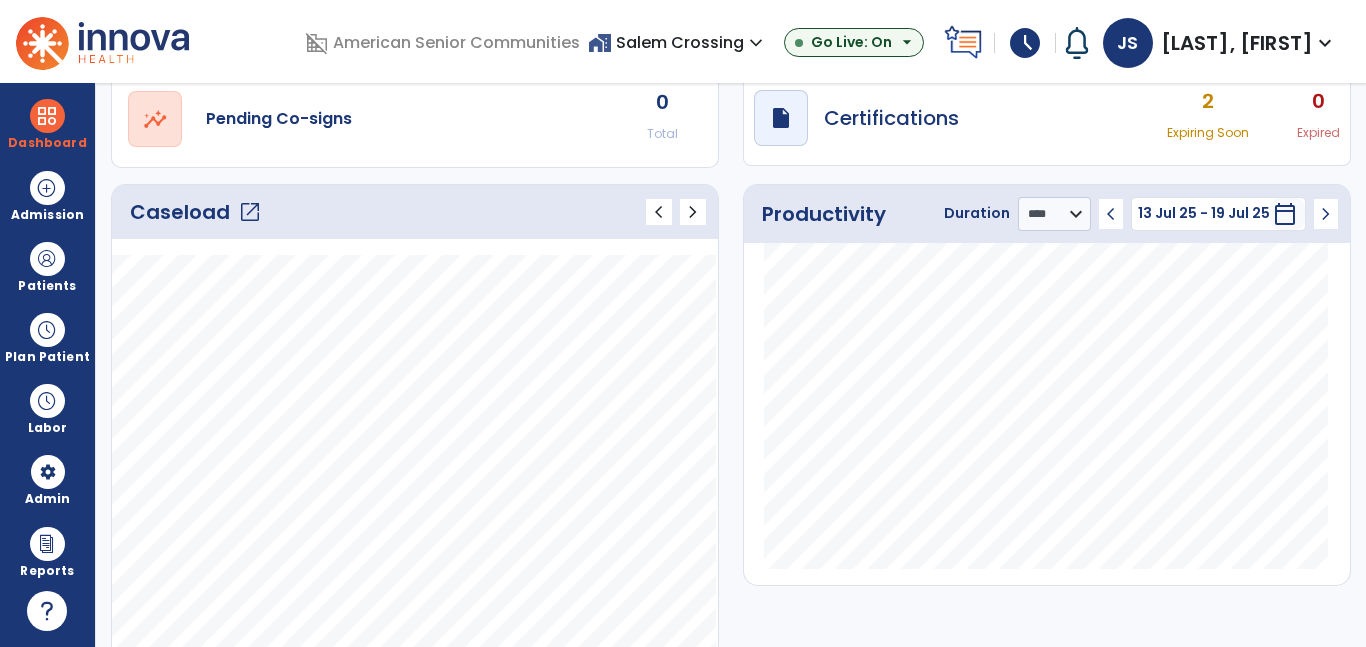 scroll, scrollTop: 76, scrollLeft: 0, axis: vertical 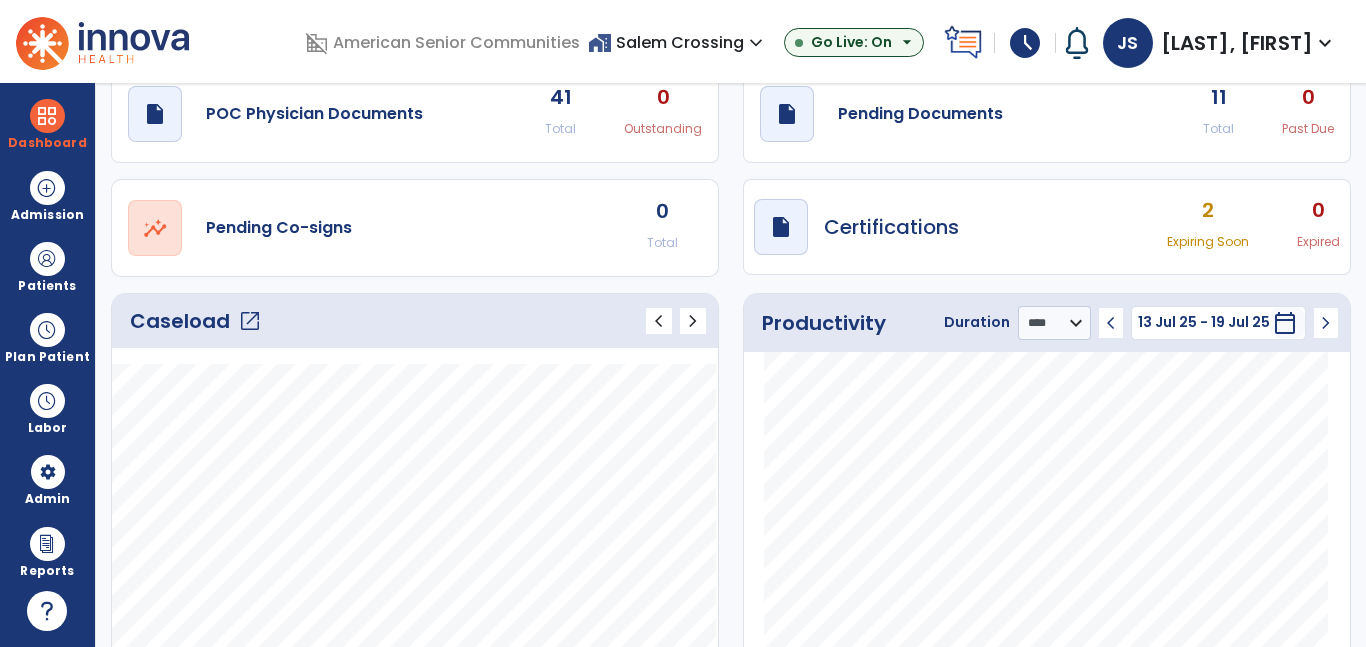 click on "open_in_new" 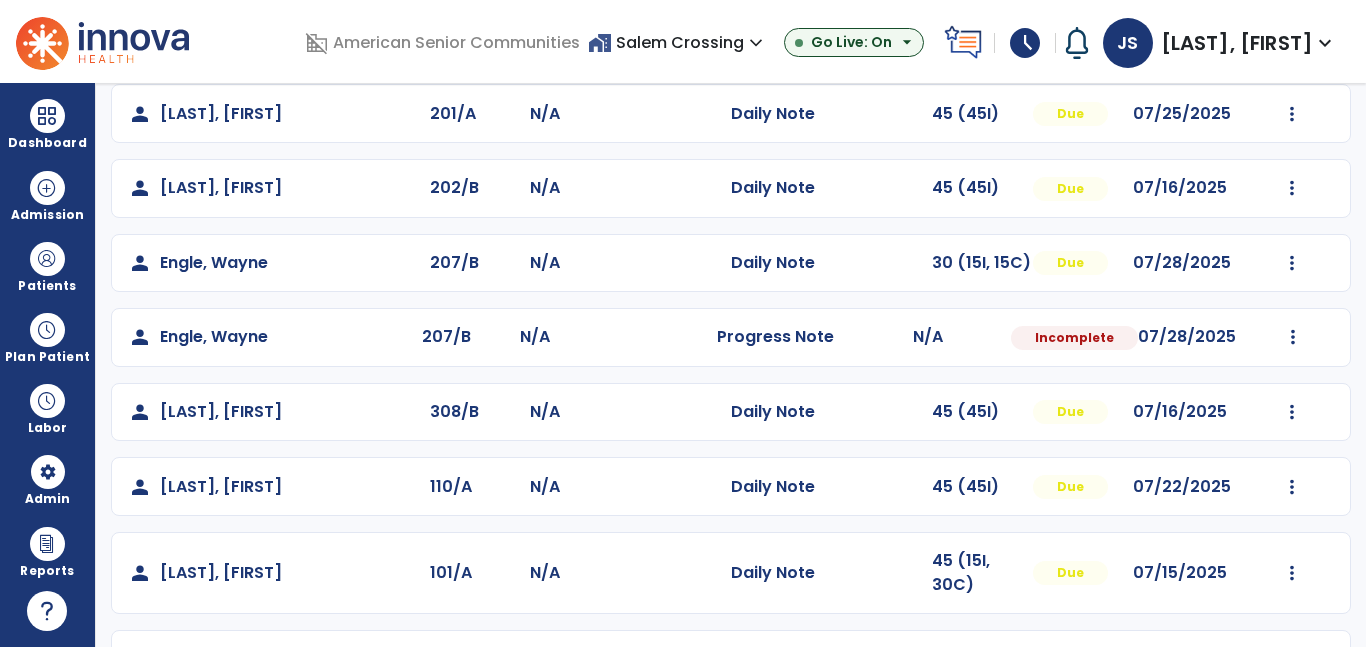 scroll, scrollTop: 495, scrollLeft: 0, axis: vertical 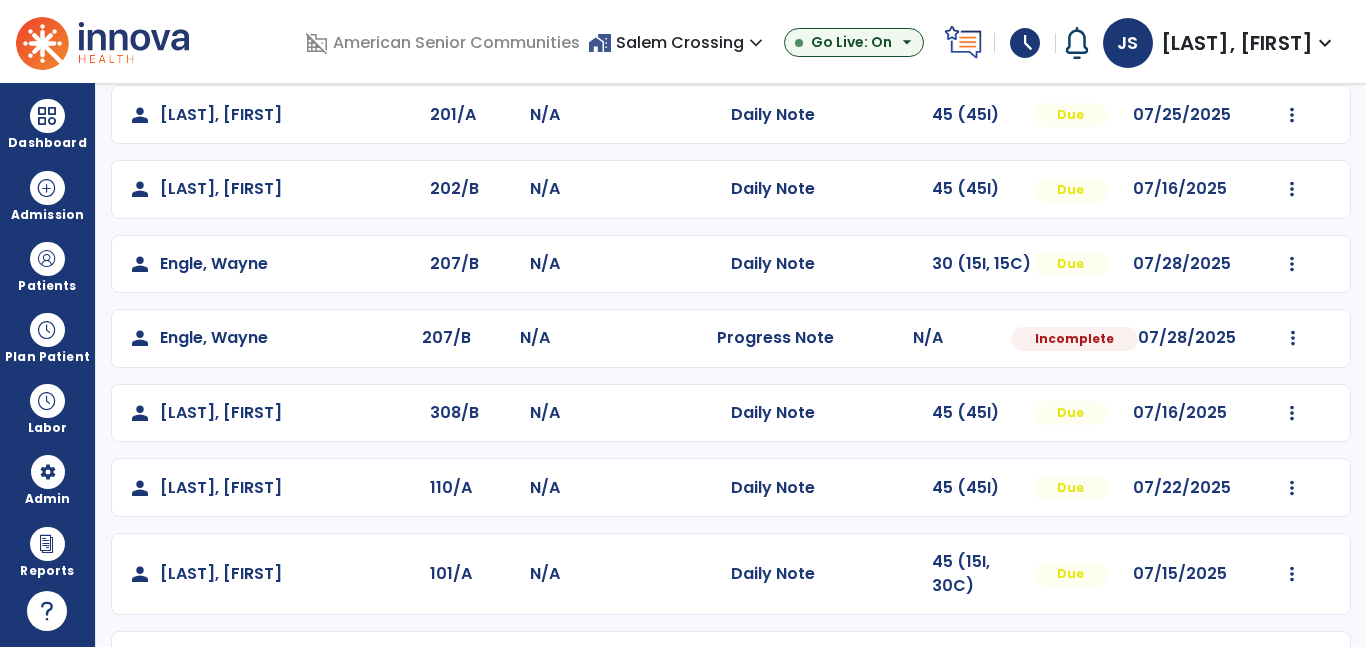 click on "Mark Visit As Complete   Reset Note   Open Document   G + C Mins" 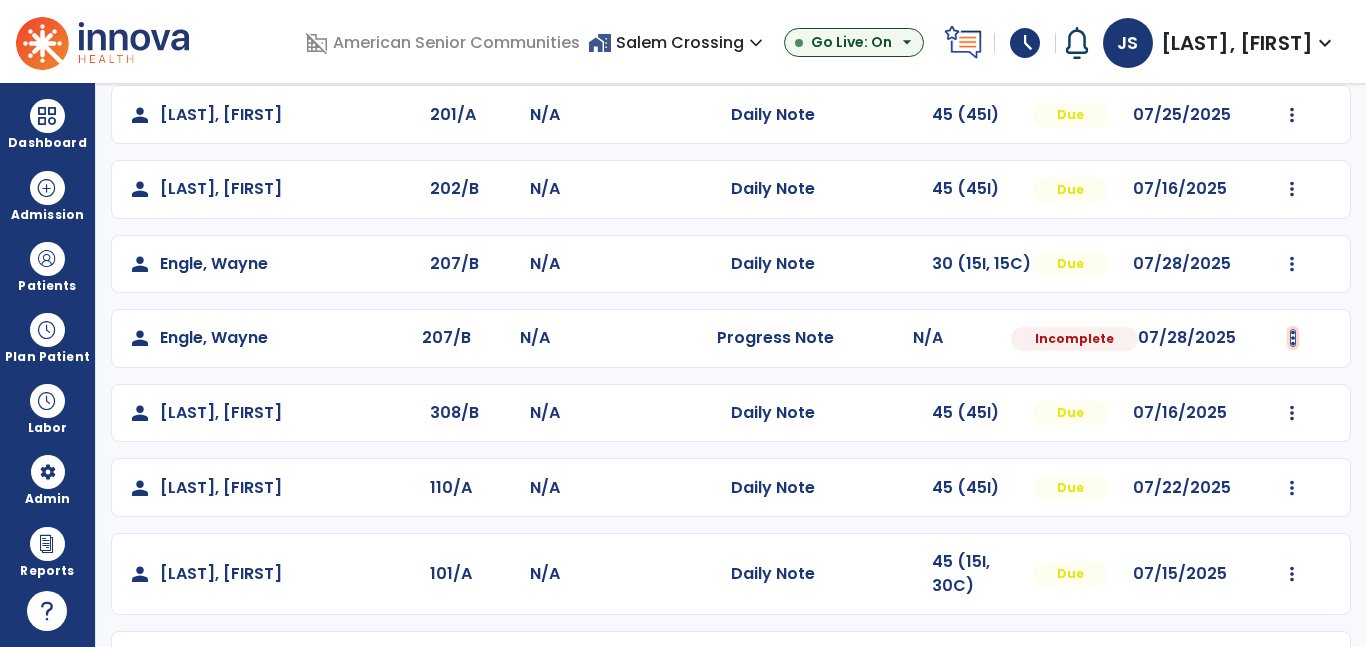 click at bounding box center [1292, -195] 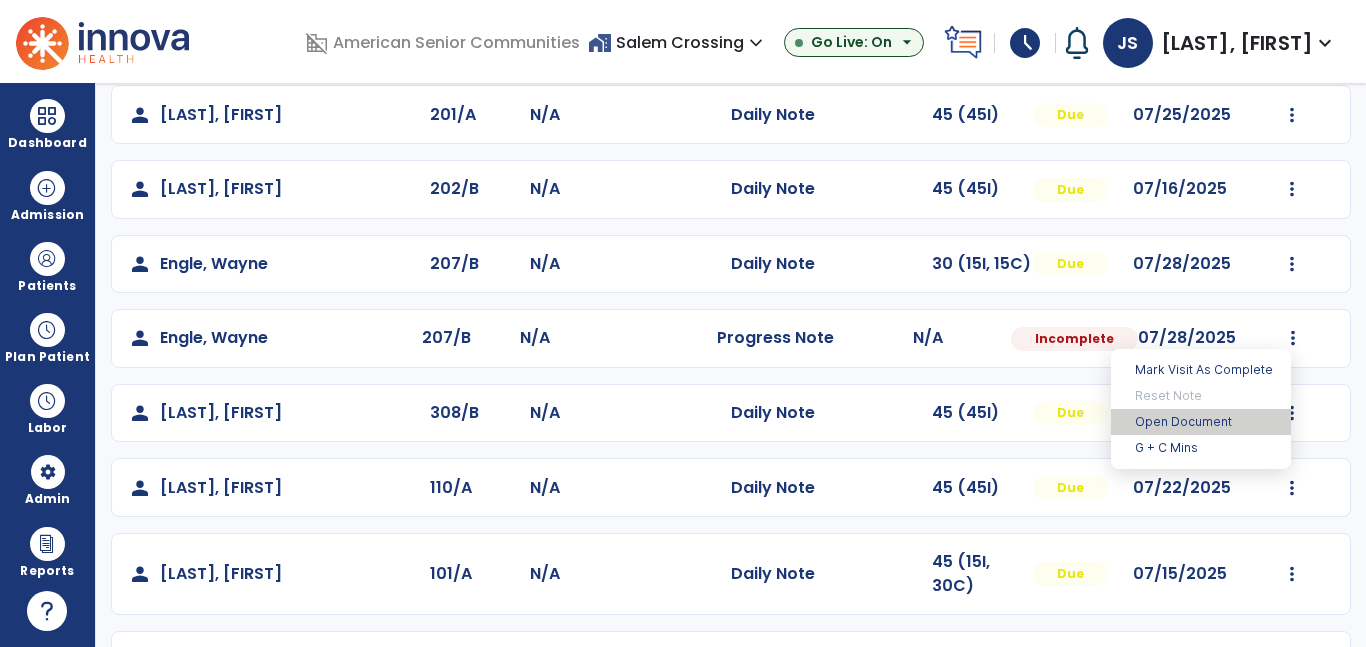 click on "Open Document" at bounding box center (1201, 422) 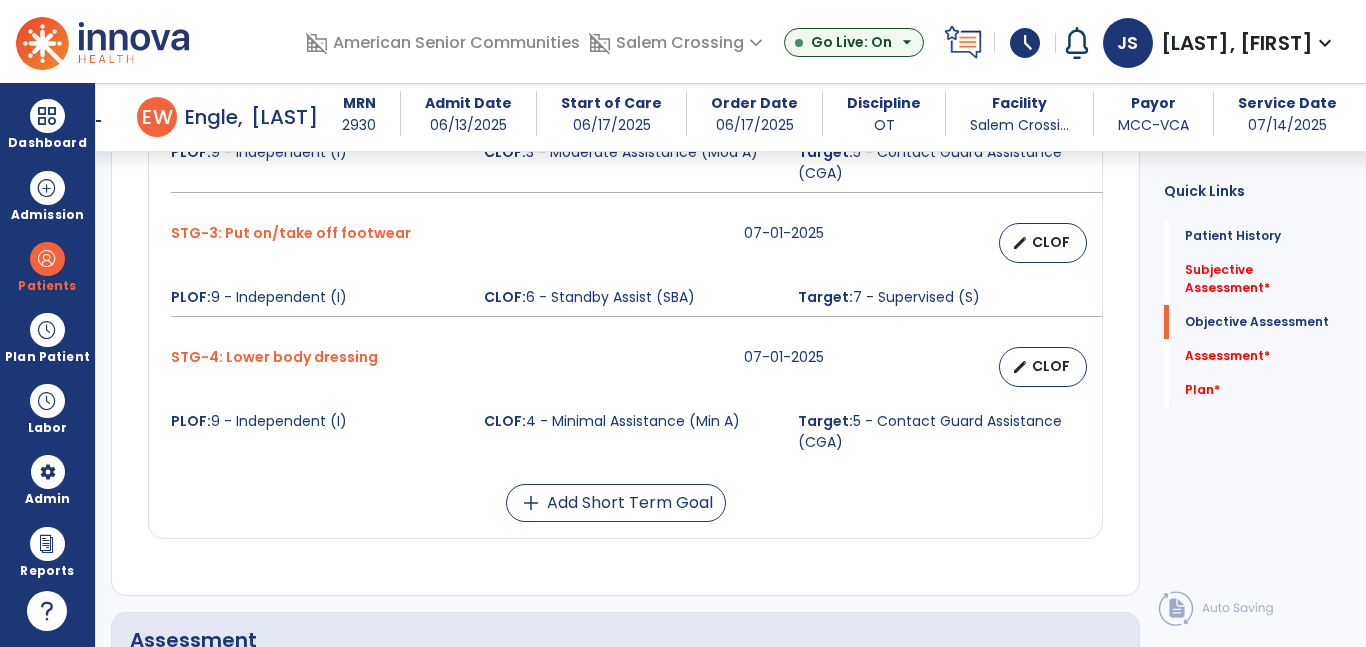 scroll, scrollTop: 1872, scrollLeft: 0, axis: vertical 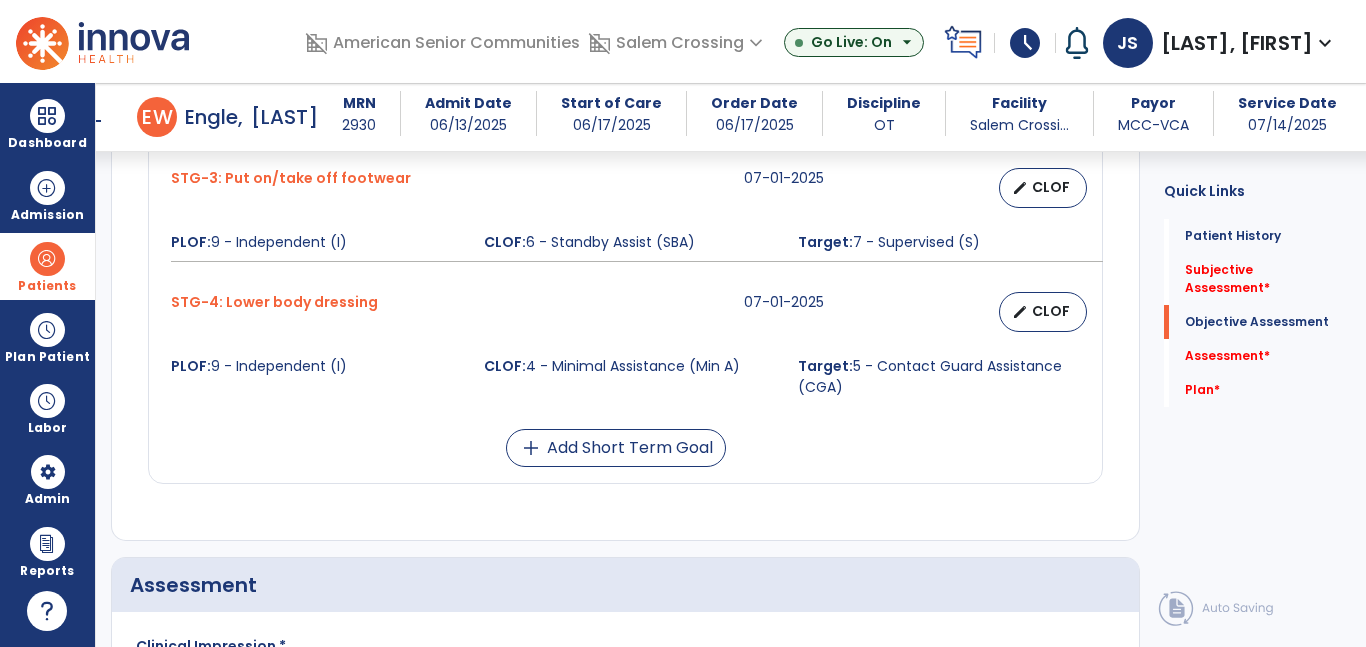 click at bounding box center (47, 259) 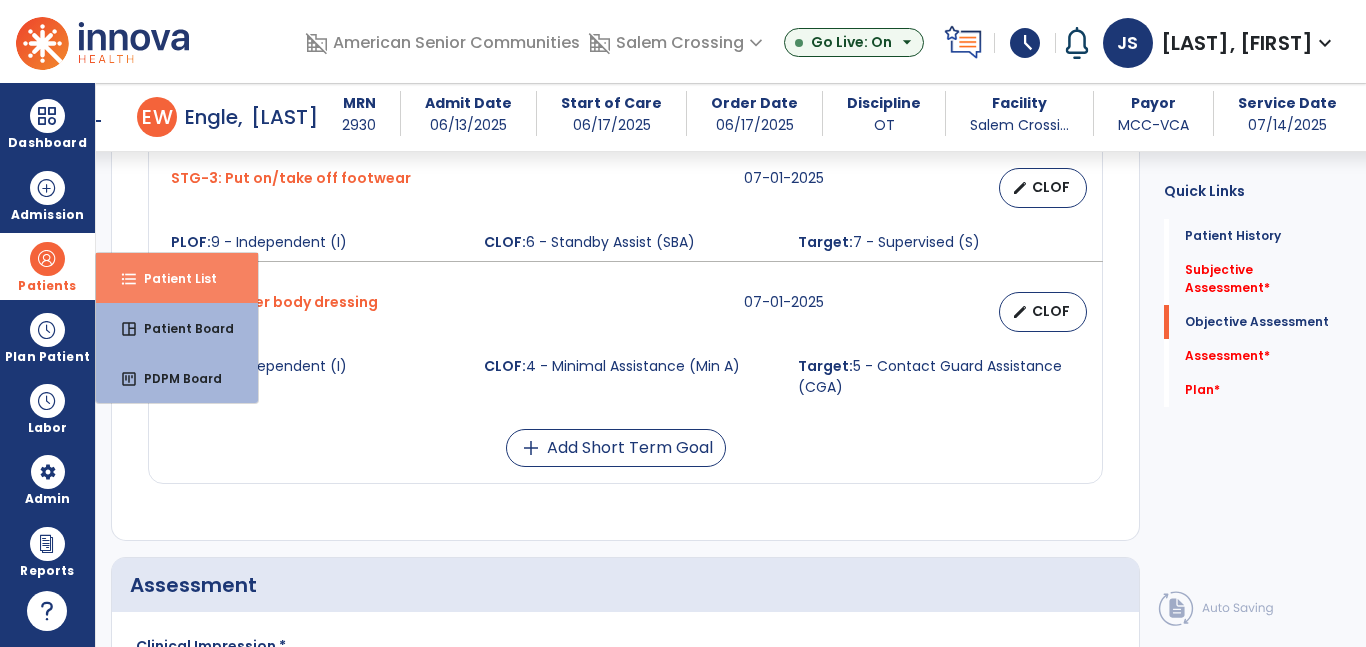 click on "Patient List" at bounding box center (172, 278) 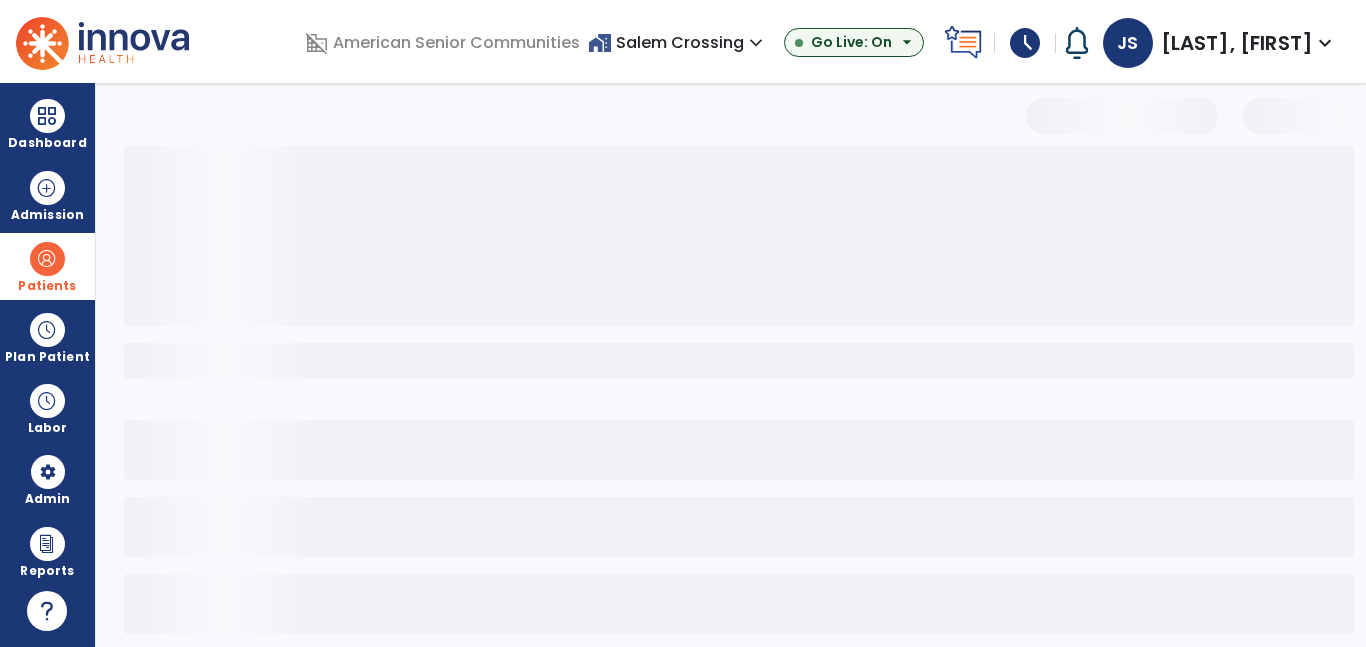 scroll, scrollTop: 96, scrollLeft: 0, axis: vertical 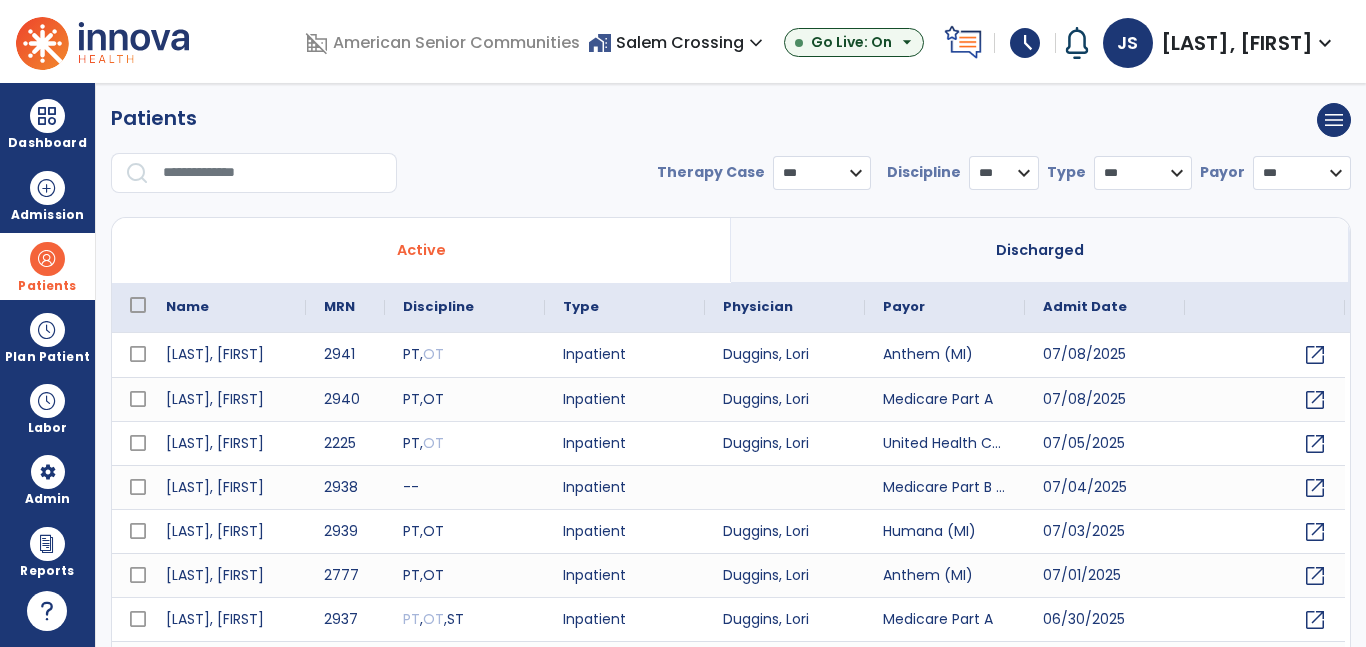 click at bounding box center (273, 173) 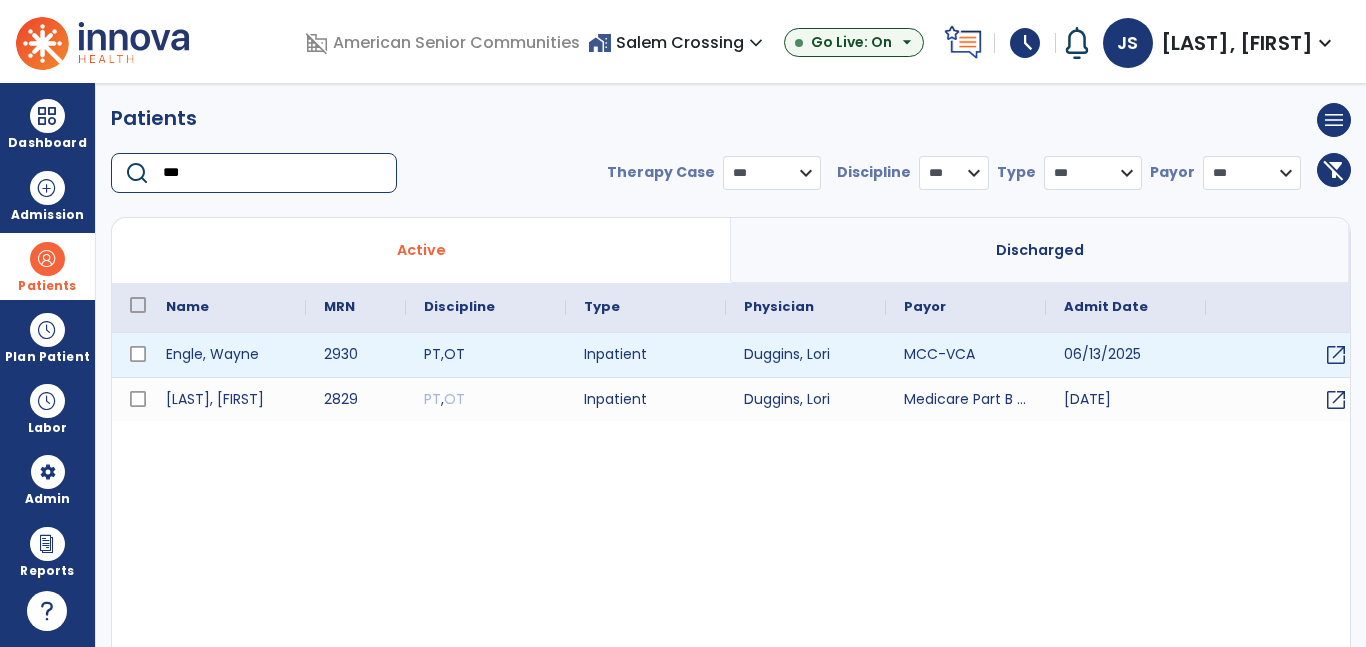 type on "***" 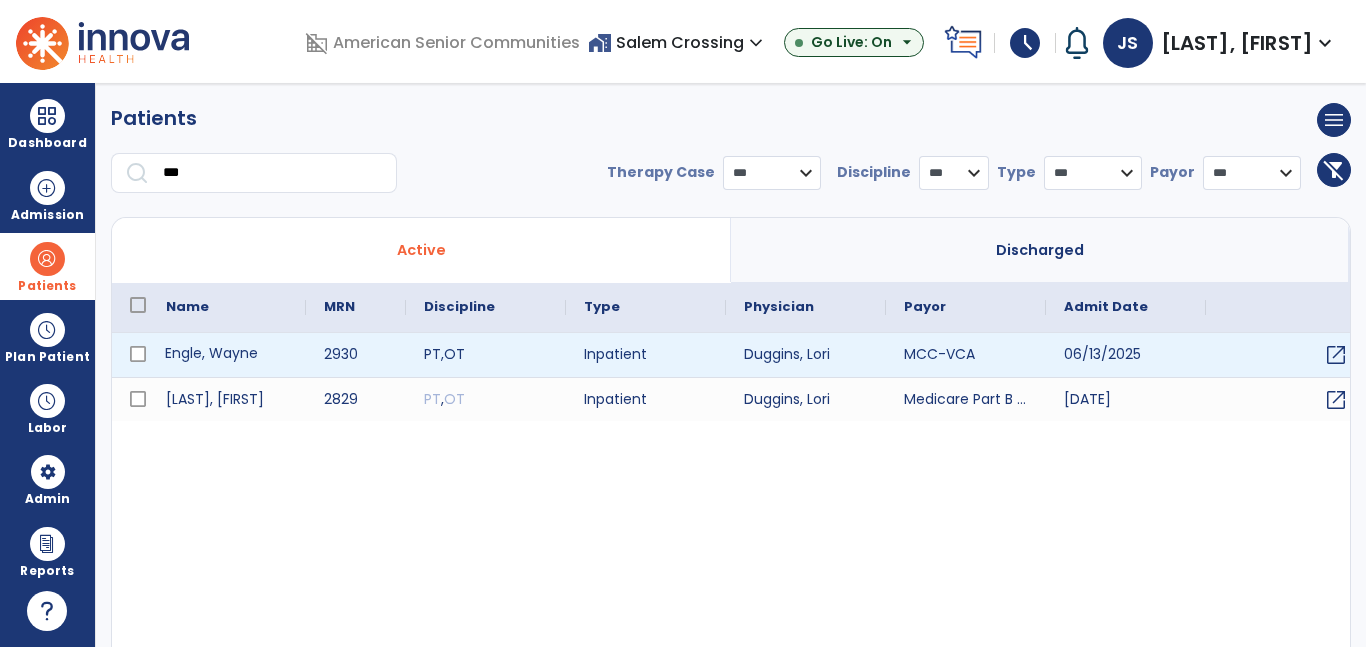 click on "Engle, Wayne" at bounding box center (227, 355) 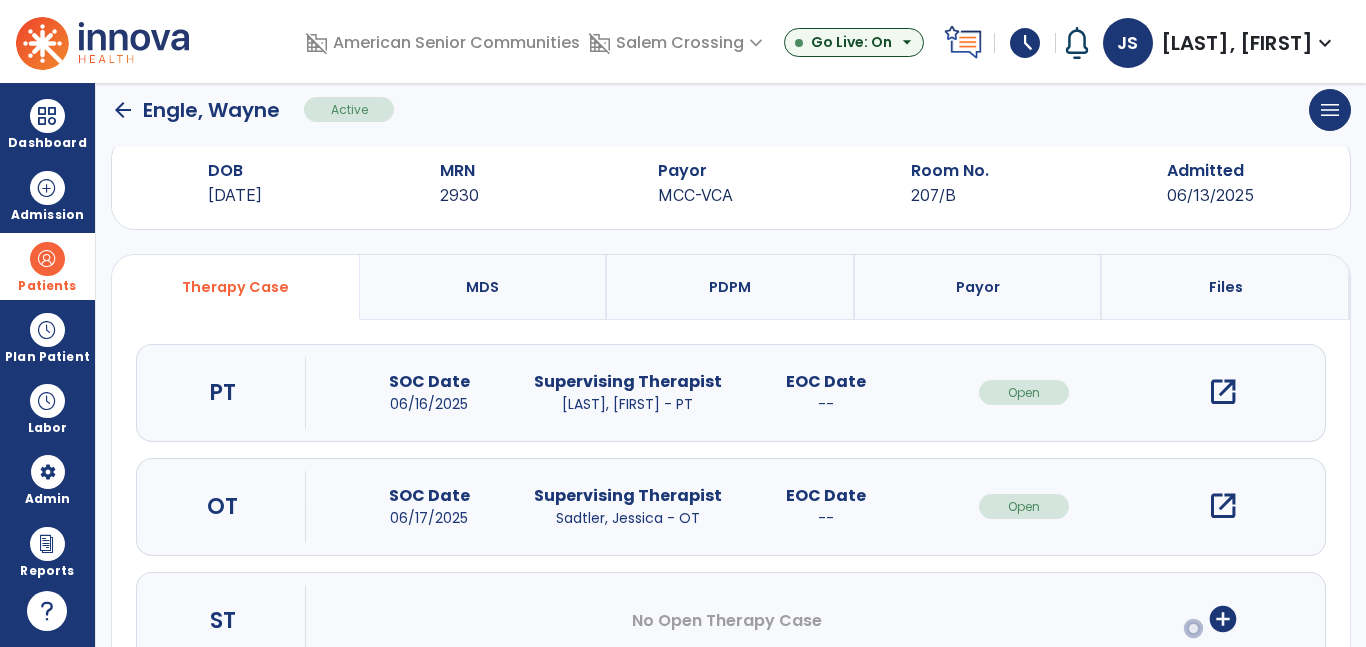 scroll, scrollTop: 50, scrollLeft: 0, axis: vertical 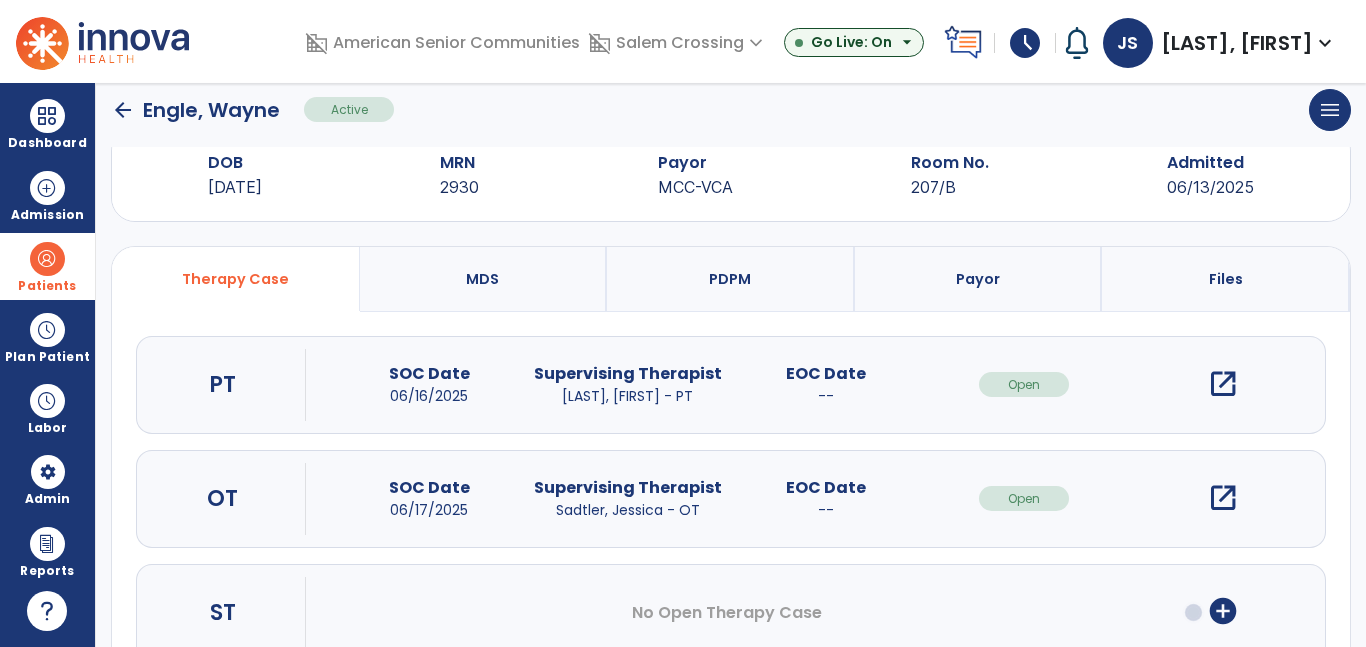 click on "open_in_new" at bounding box center (1223, 498) 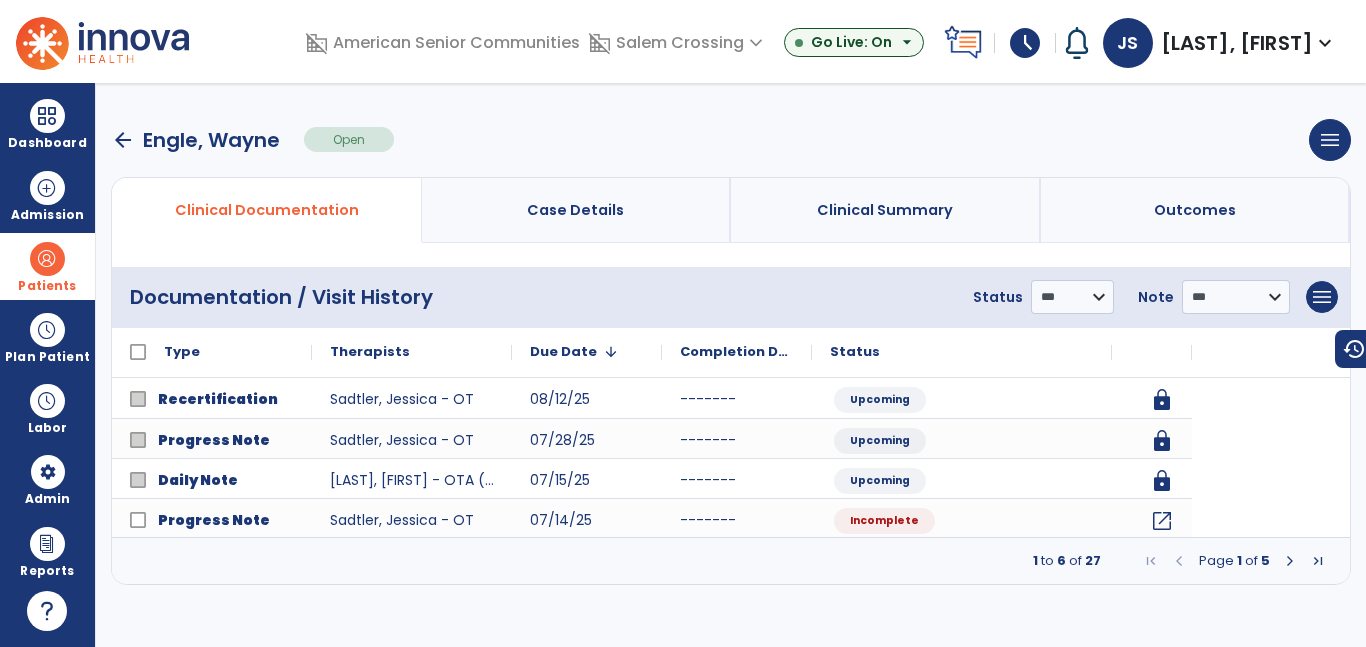scroll, scrollTop: 0, scrollLeft: 0, axis: both 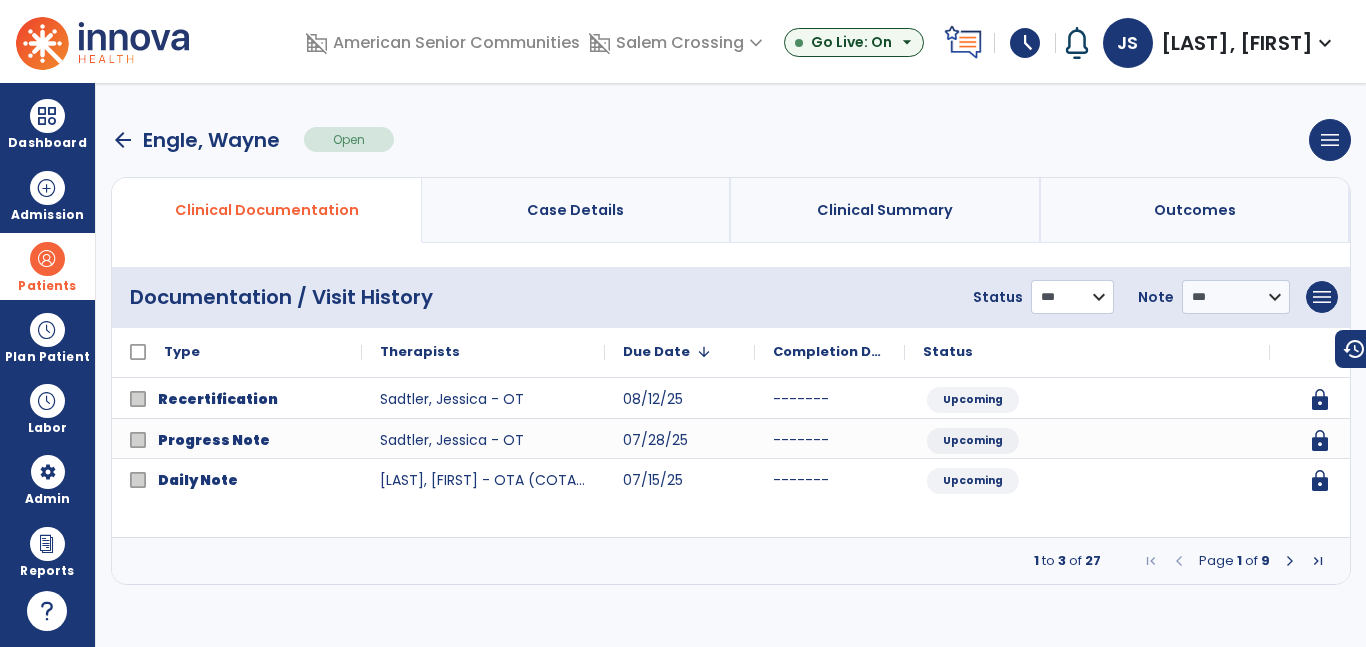 click on "**********" at bounding box center (1072, 297) 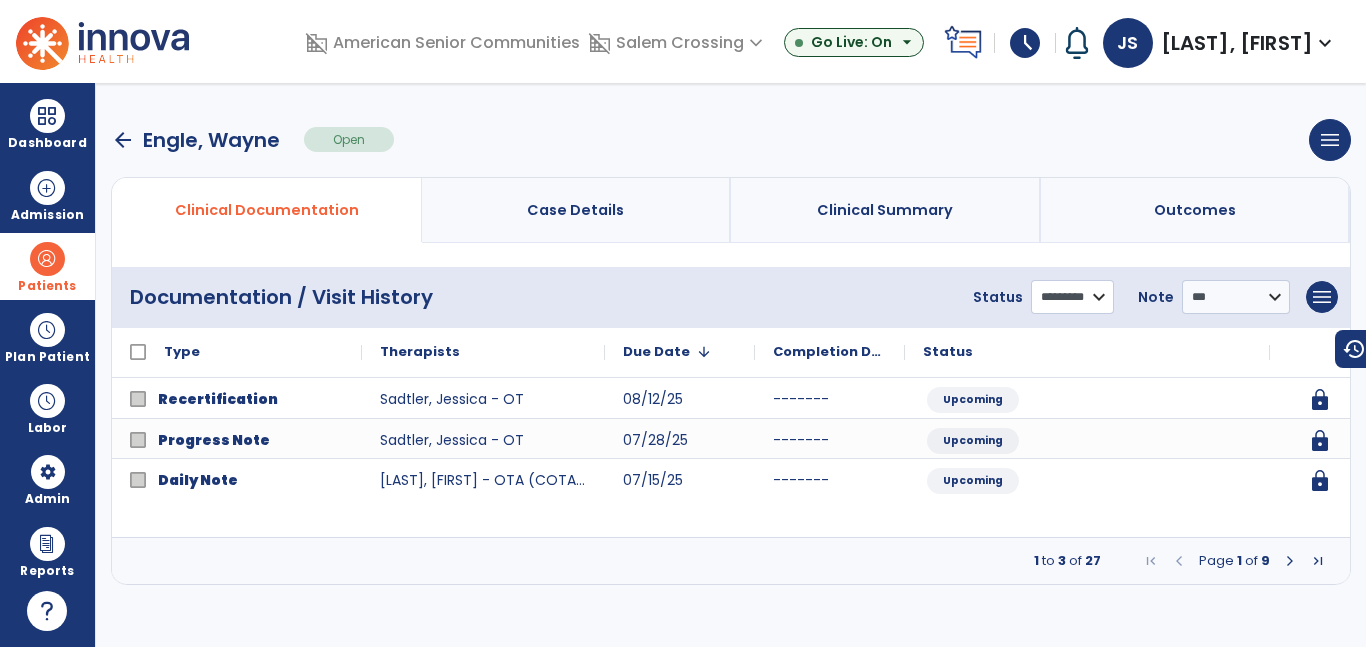click on "**********" at bounding box center (1072, 297) 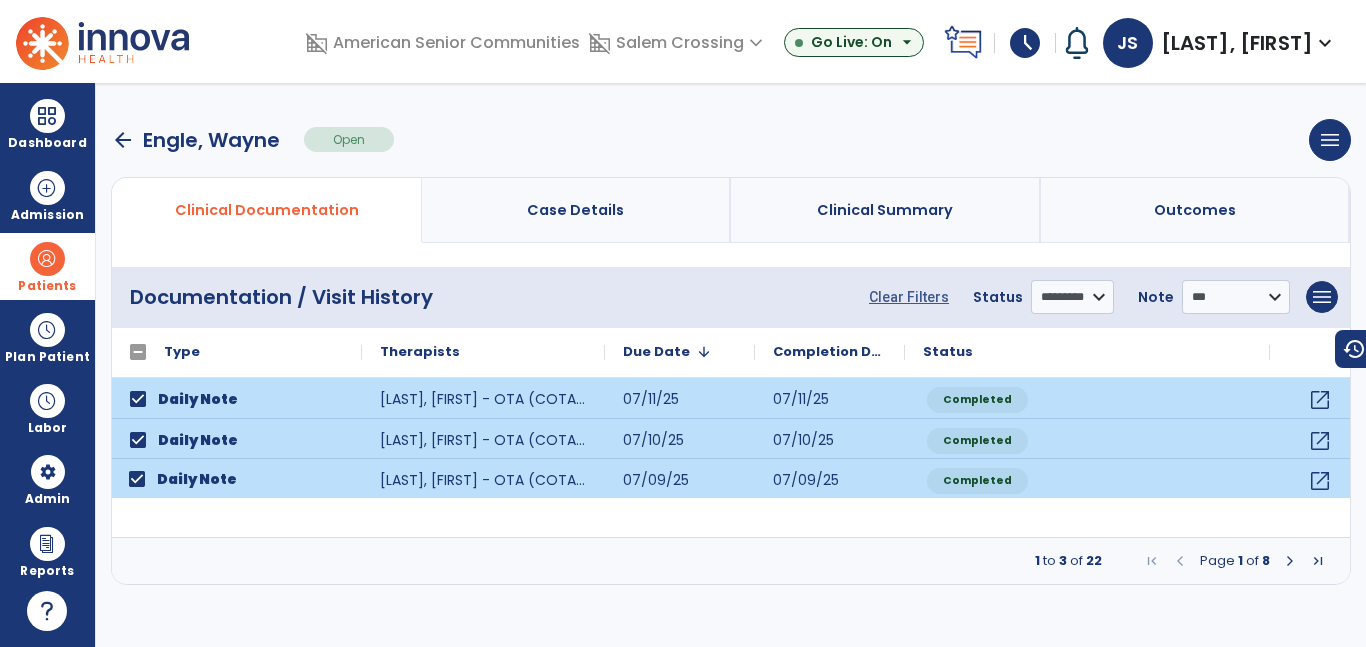 click at bounding box center [1290, 561] 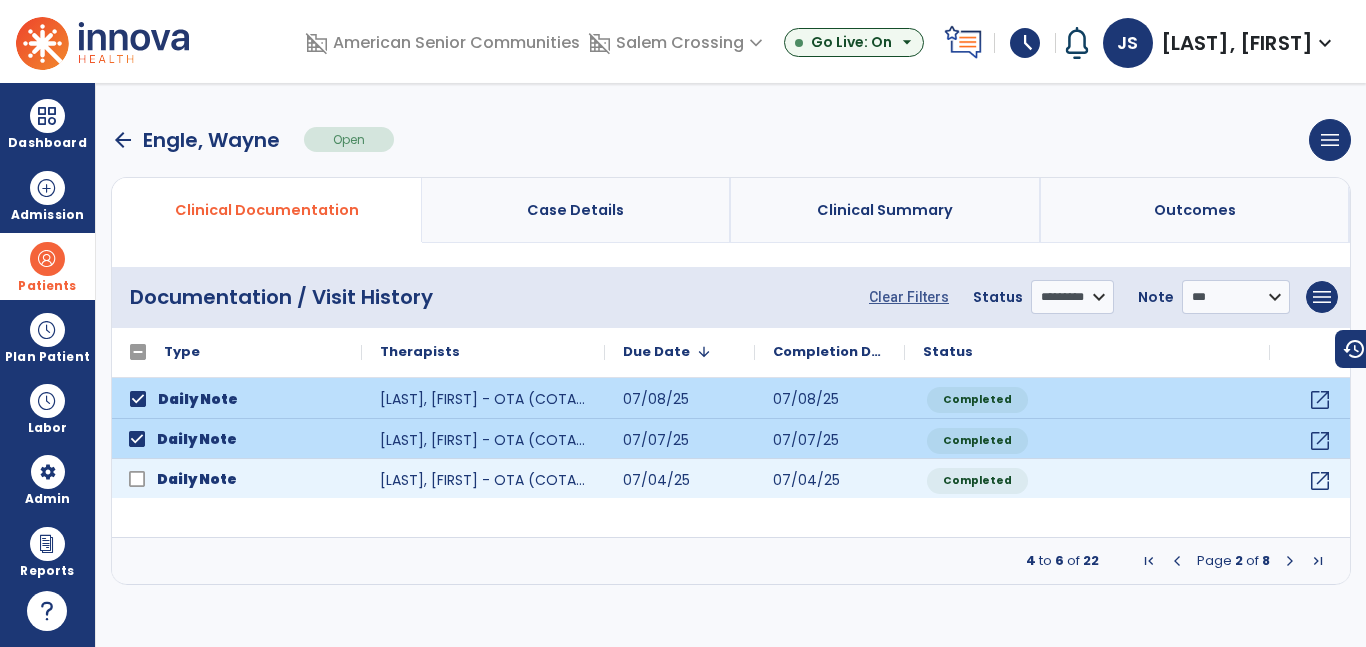 click 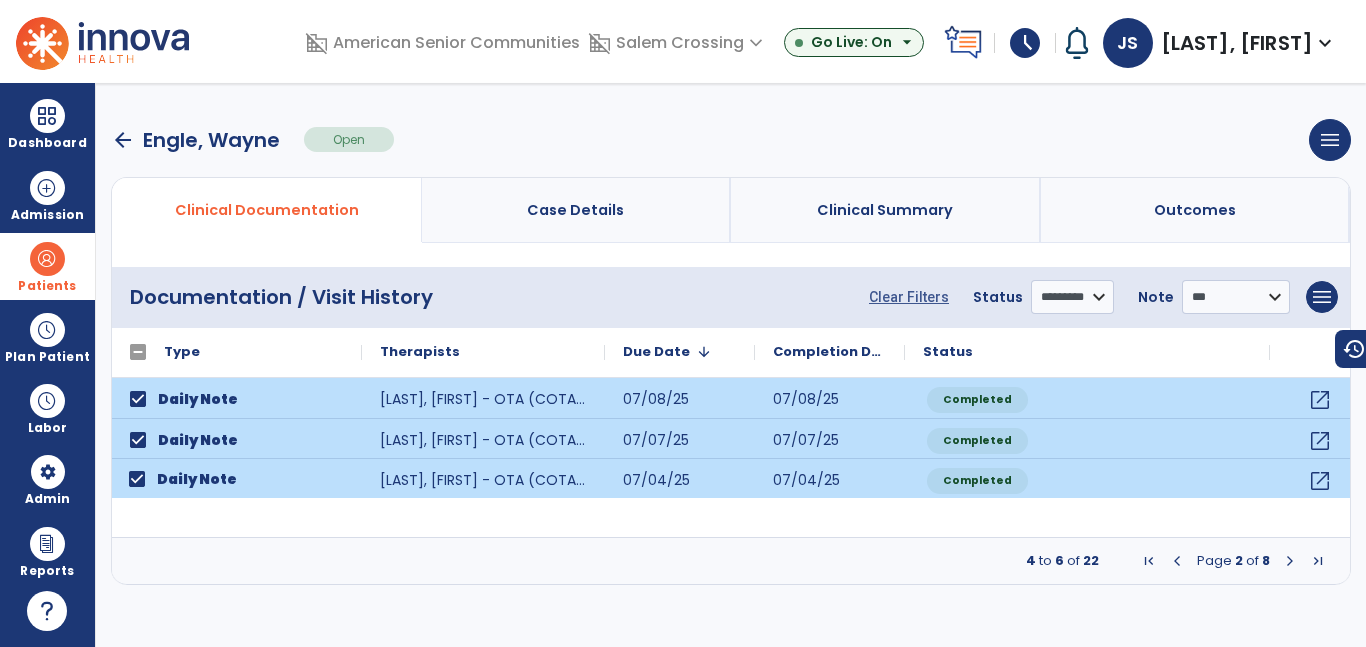drag, startPoint x: 1290, startPoint y: 557, endPoint x: 1013, endPoint y: 544, distance: 277.3049 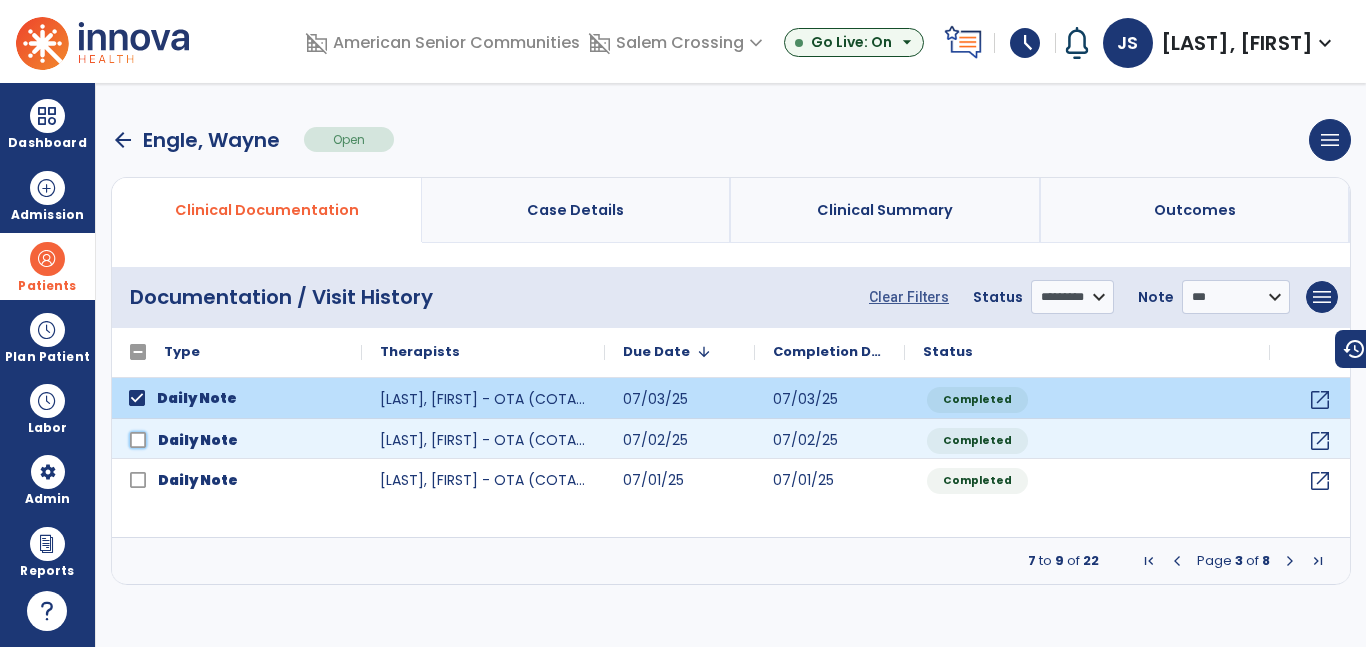 click 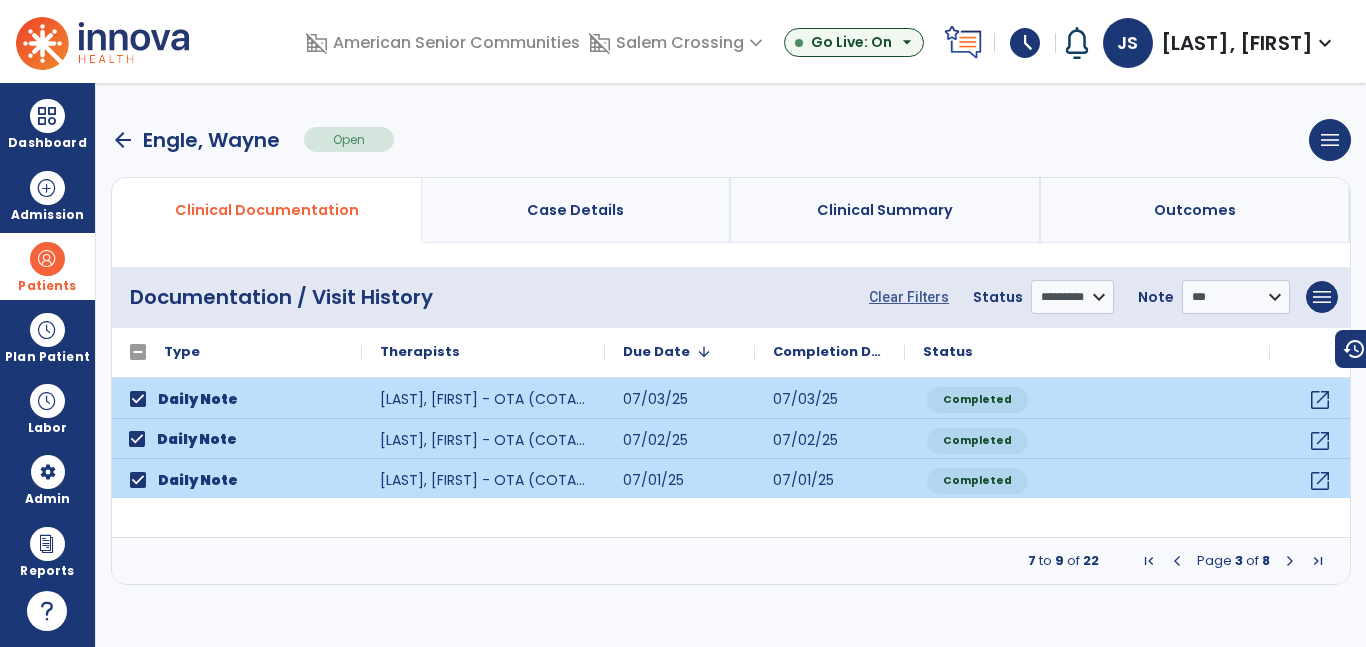 click at bounding box center (1290, 561) 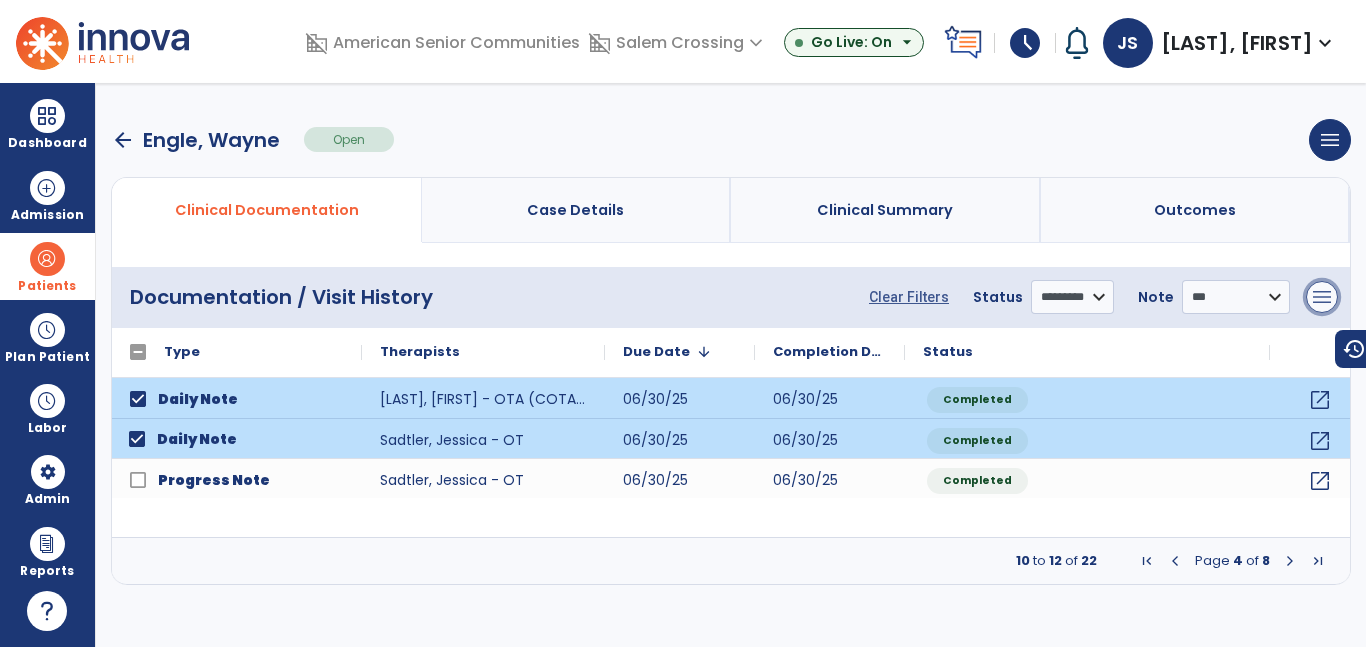 click on "menu" at bounding box center [1322, 297] 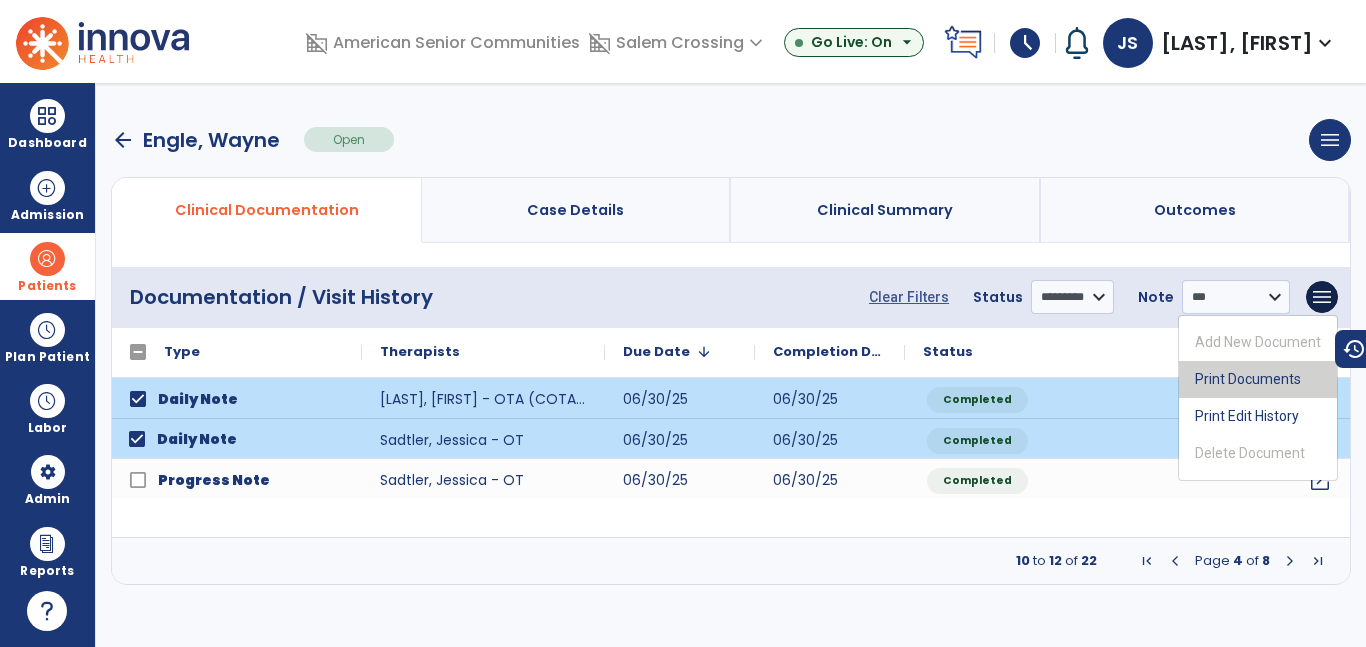click on "Print Documents" at bounding box center (1258, 379) 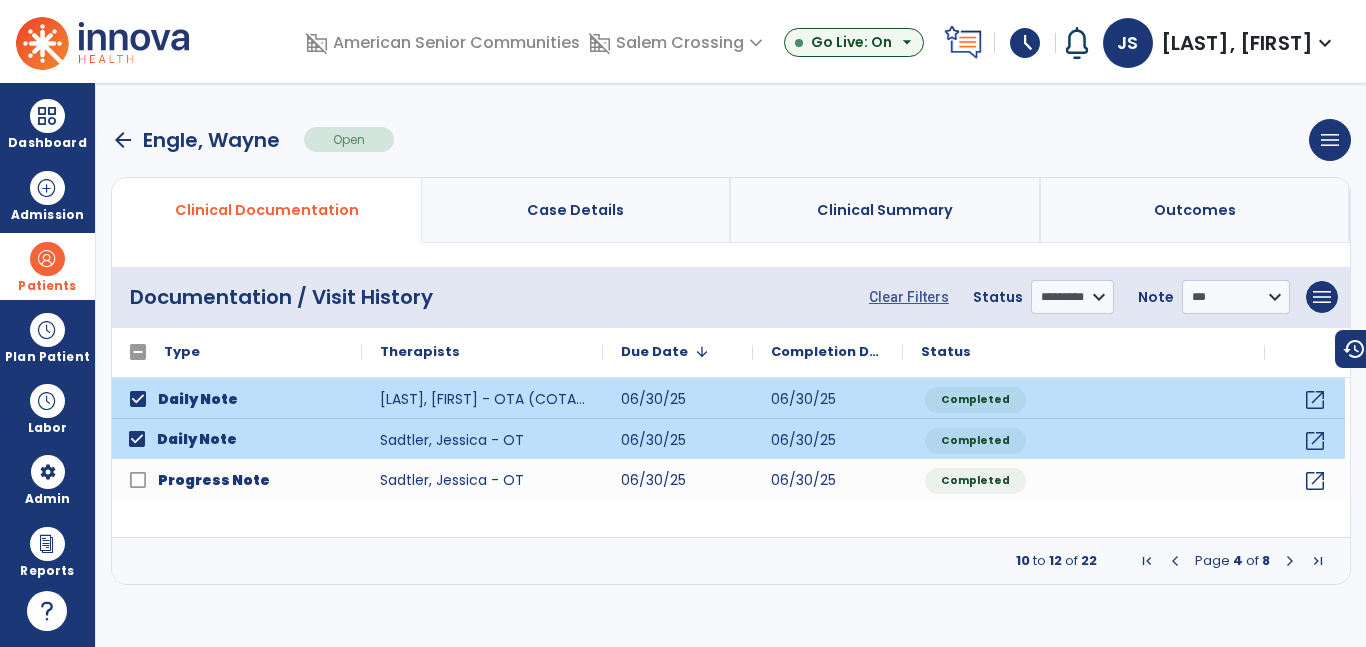 select on "***" 